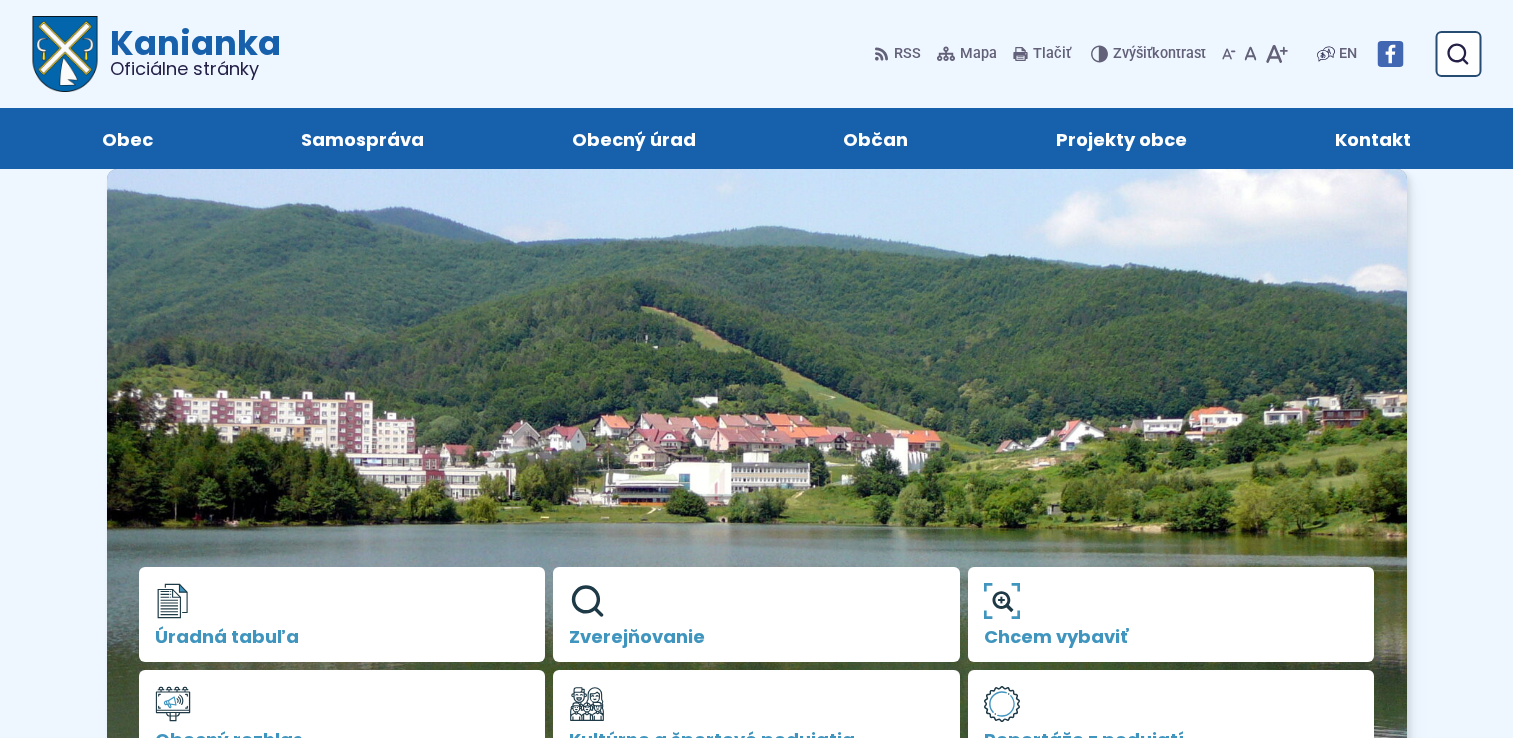 scroll, scrollTop: 0, scrollLeft: 0, axis: both 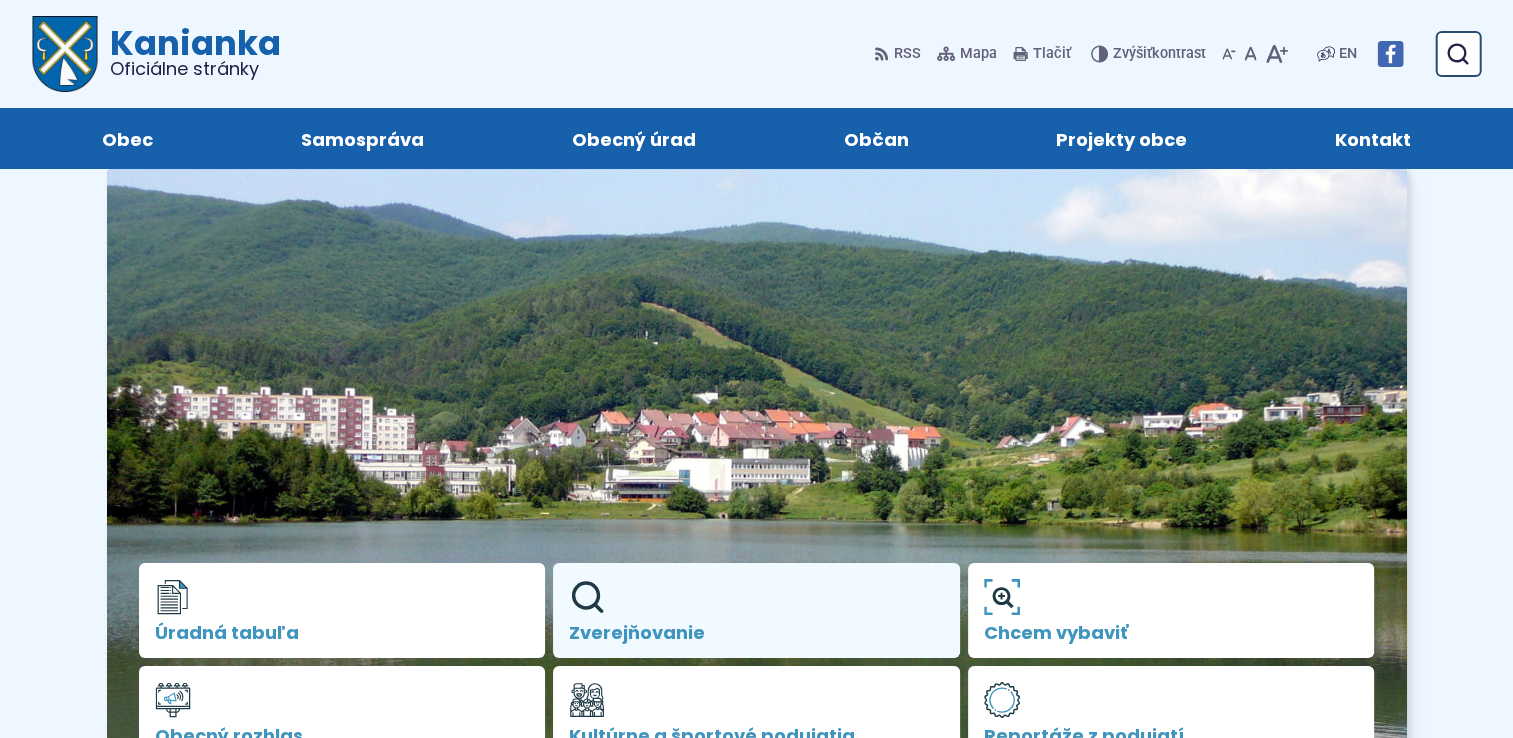 click on "Zverejňovanie" at bounding box center (756, 633) 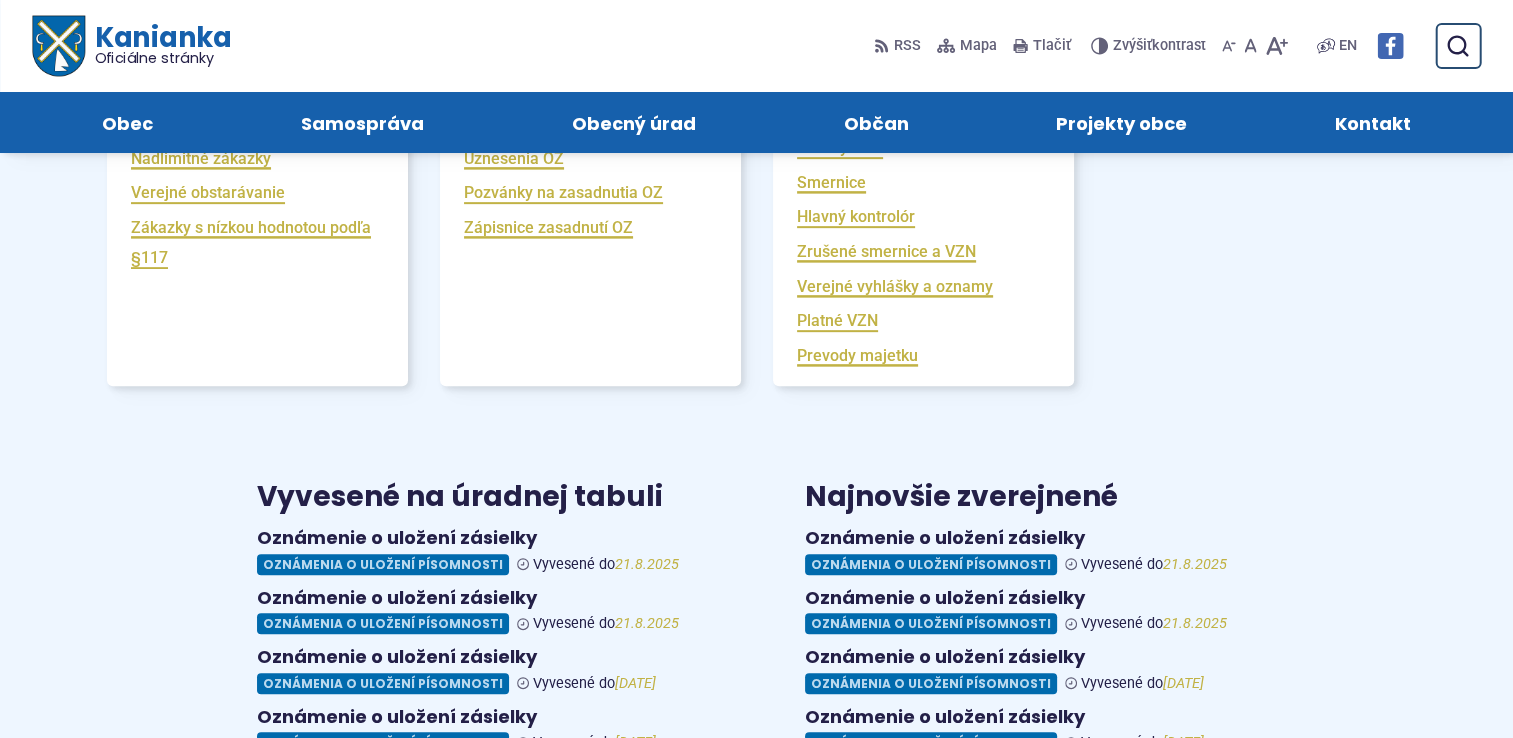 scroll, scrollTop: 700, scrollLeft: 0, axis: vertical 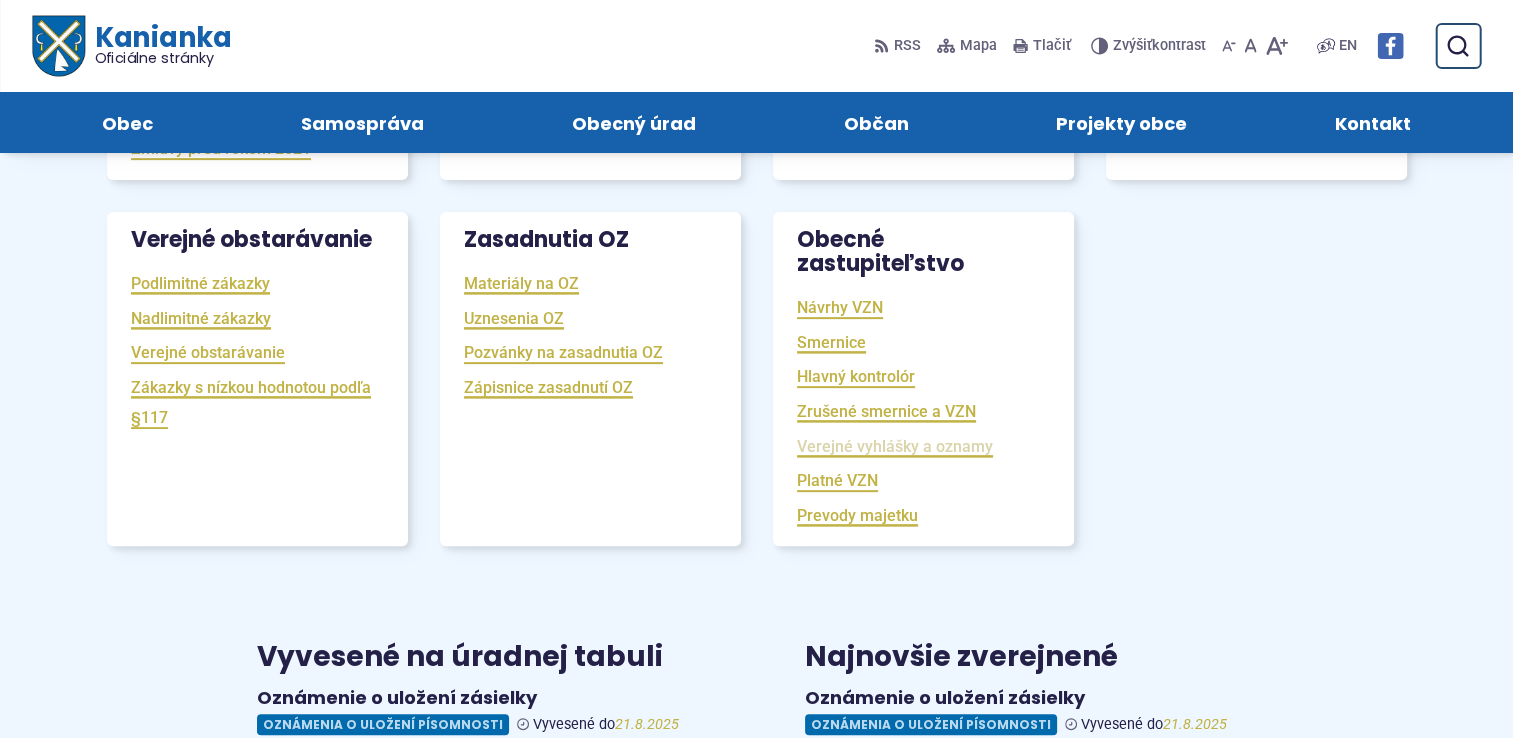 click on "Verejné vyhlášky a oznamy" at bounding box center (895, 446) 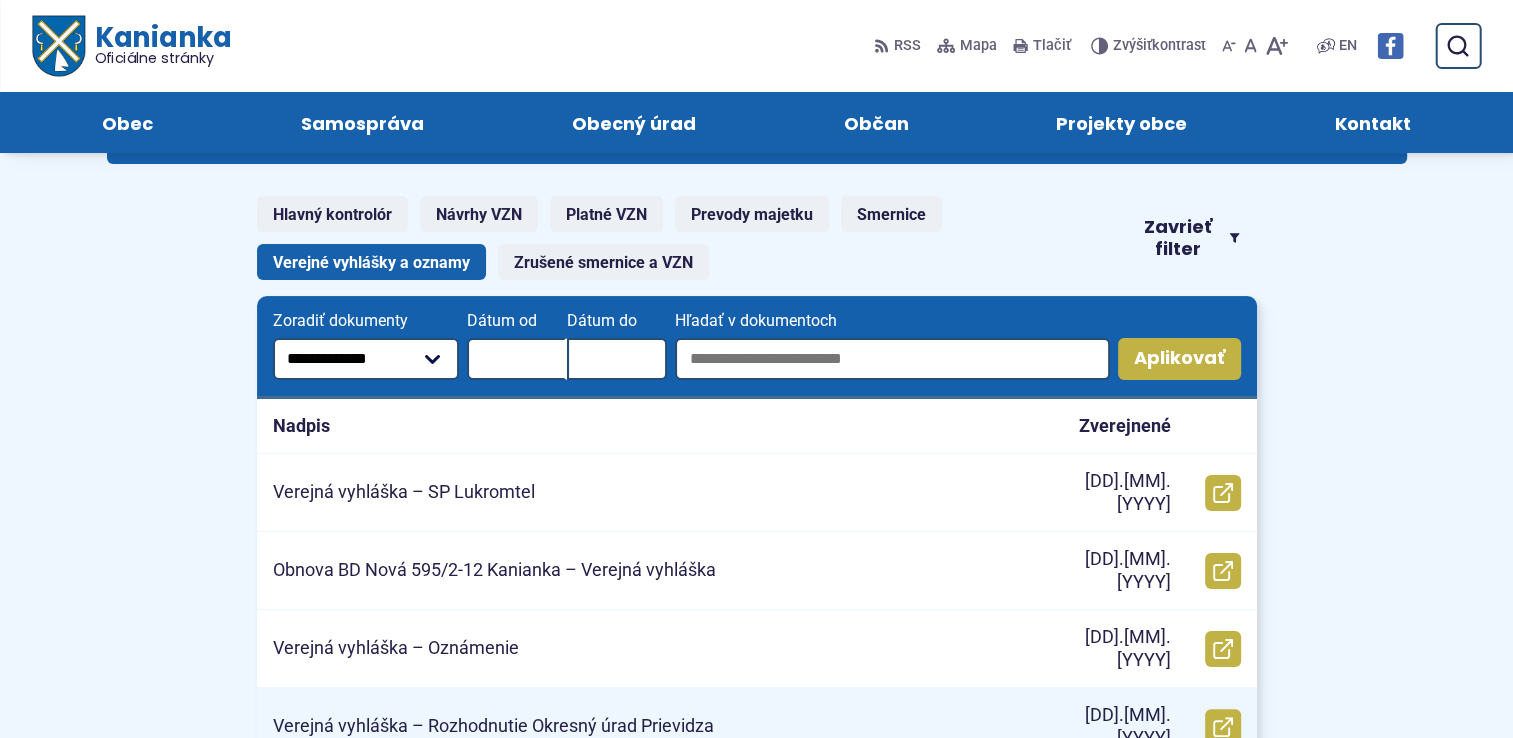 scroll, scrollTop: 0, scrollLeft: 0, axis: both 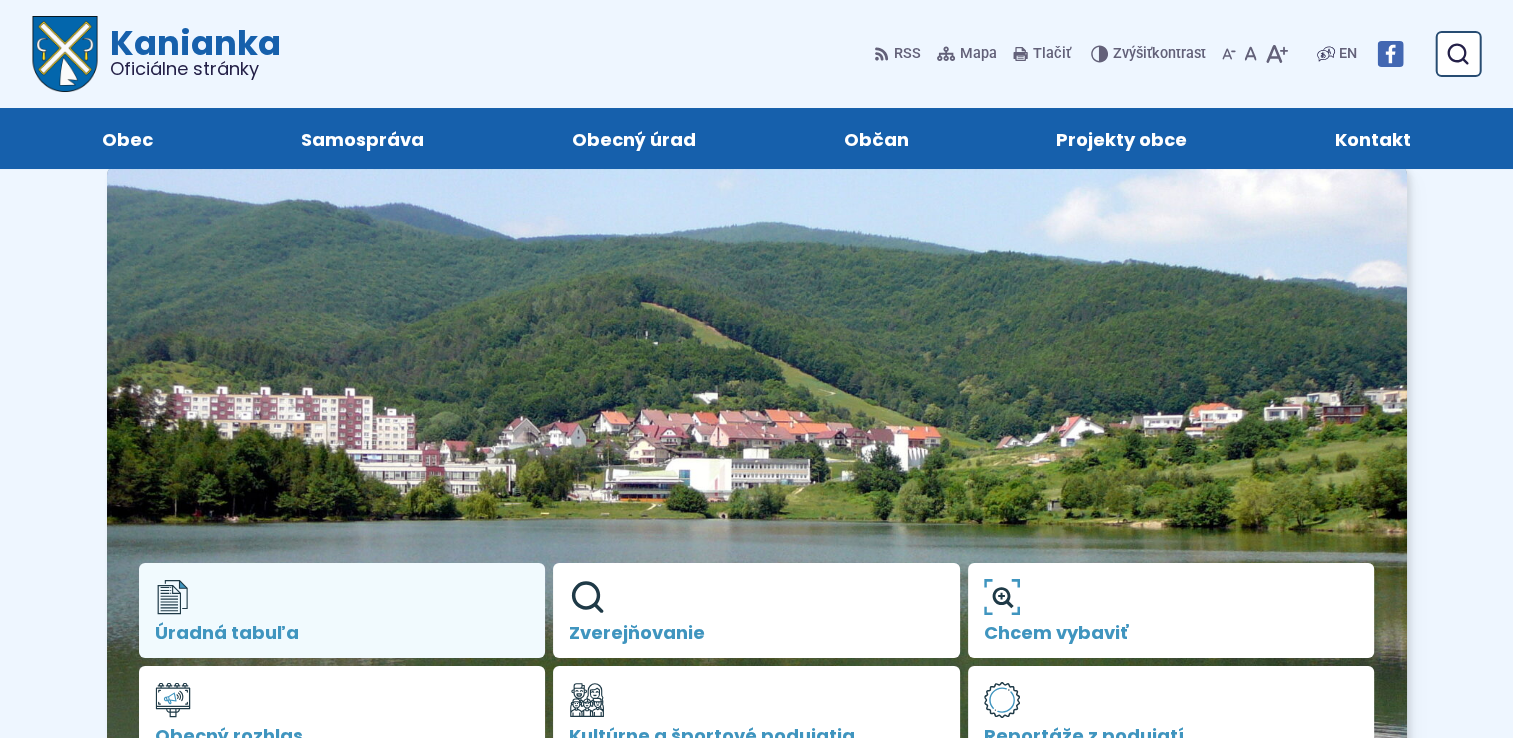click on "Úradná tabuľa" at bounding box center (342, 633) 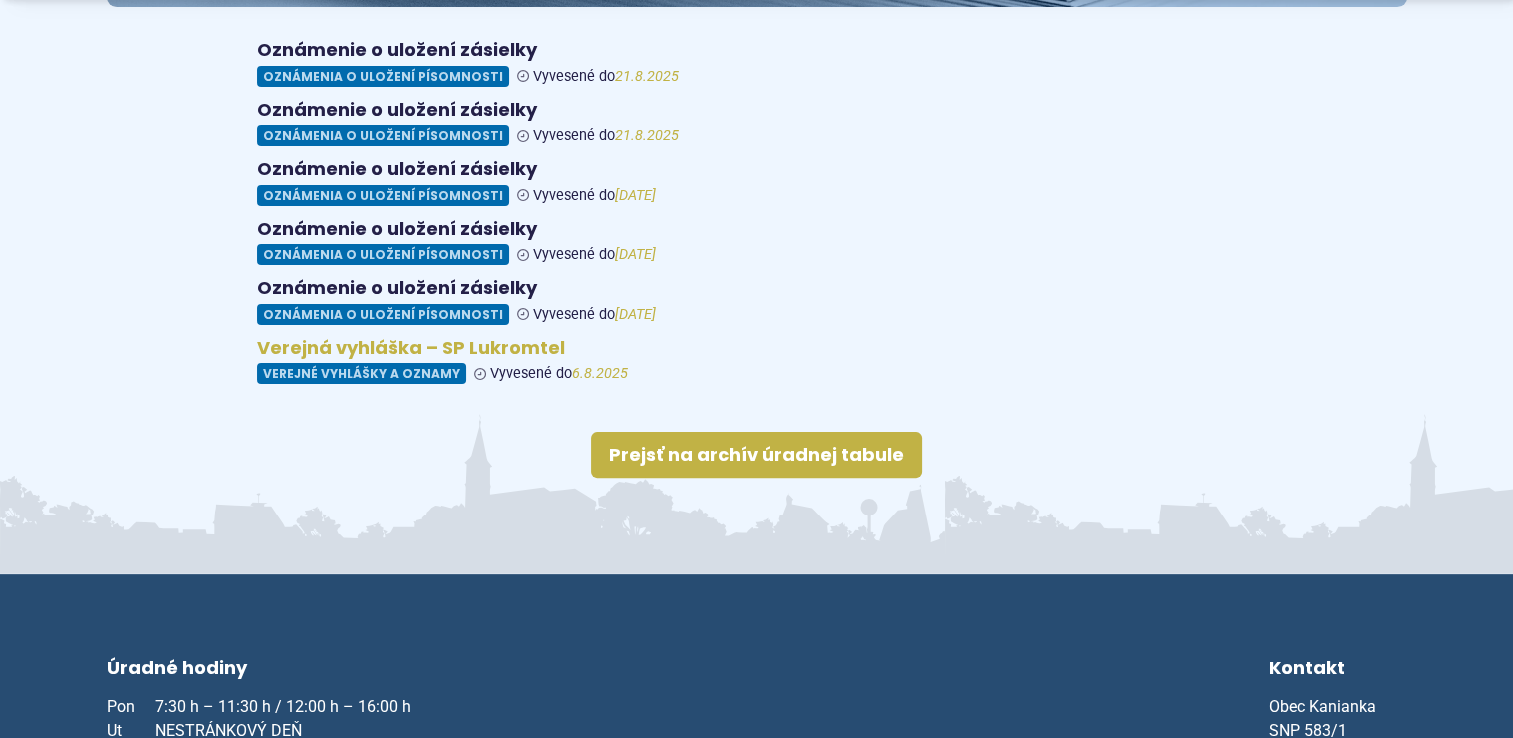 scroll, scrollTop: 500, scrollLeft: 0, axis: vertical 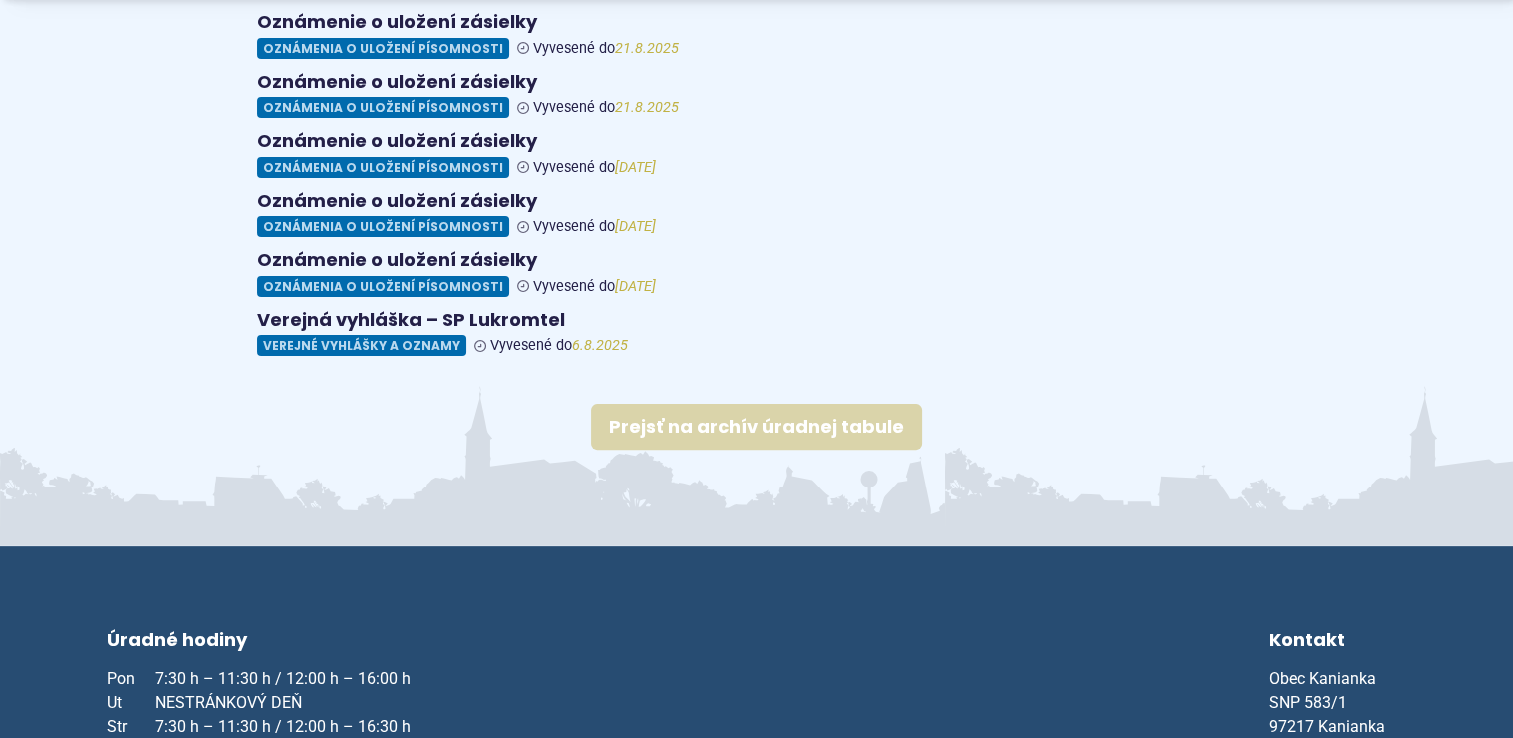 click on "Prejsť na archív úradnej tabule" at bounding box center [756, 427] 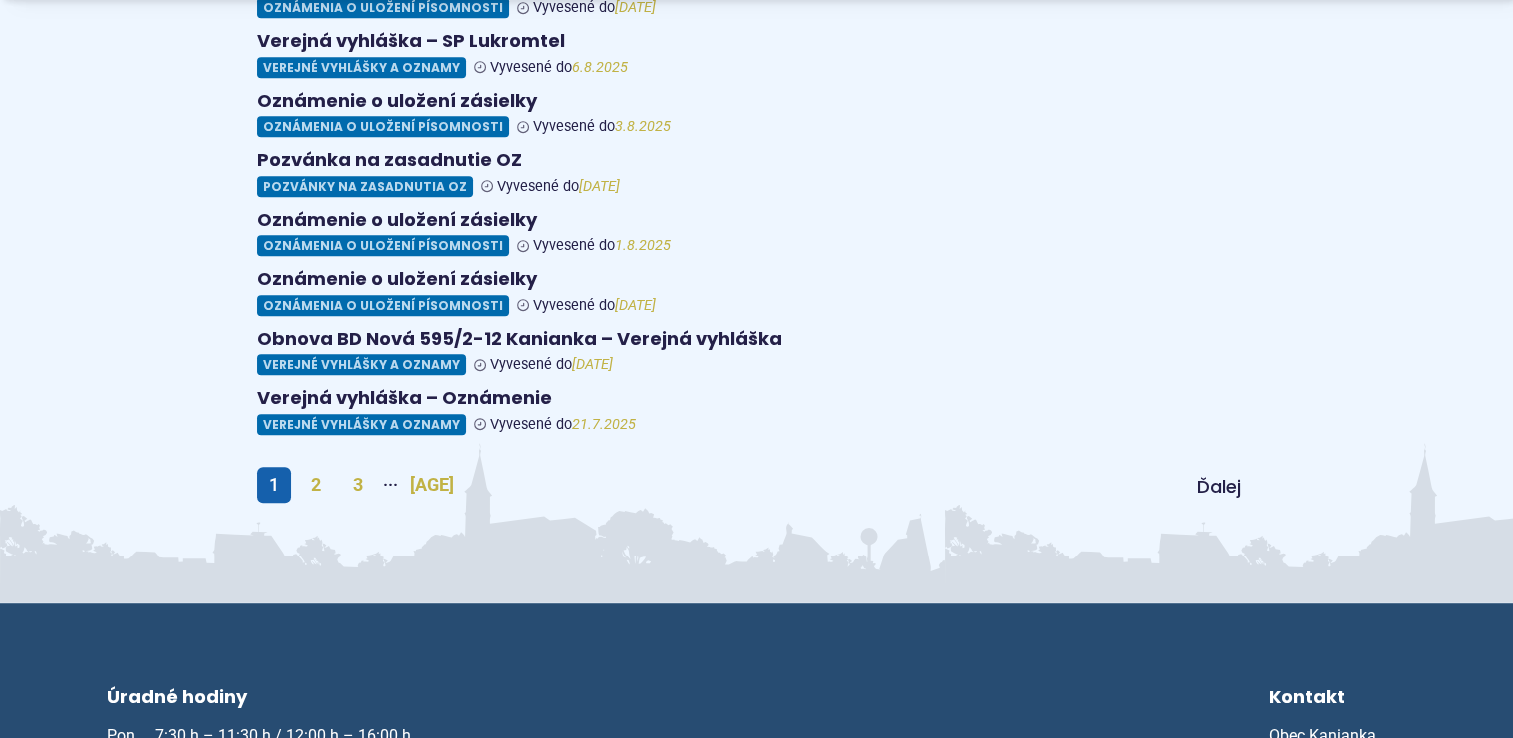 scroll, scrollTop: 1000, scrollLeft: 0, axis: vertical 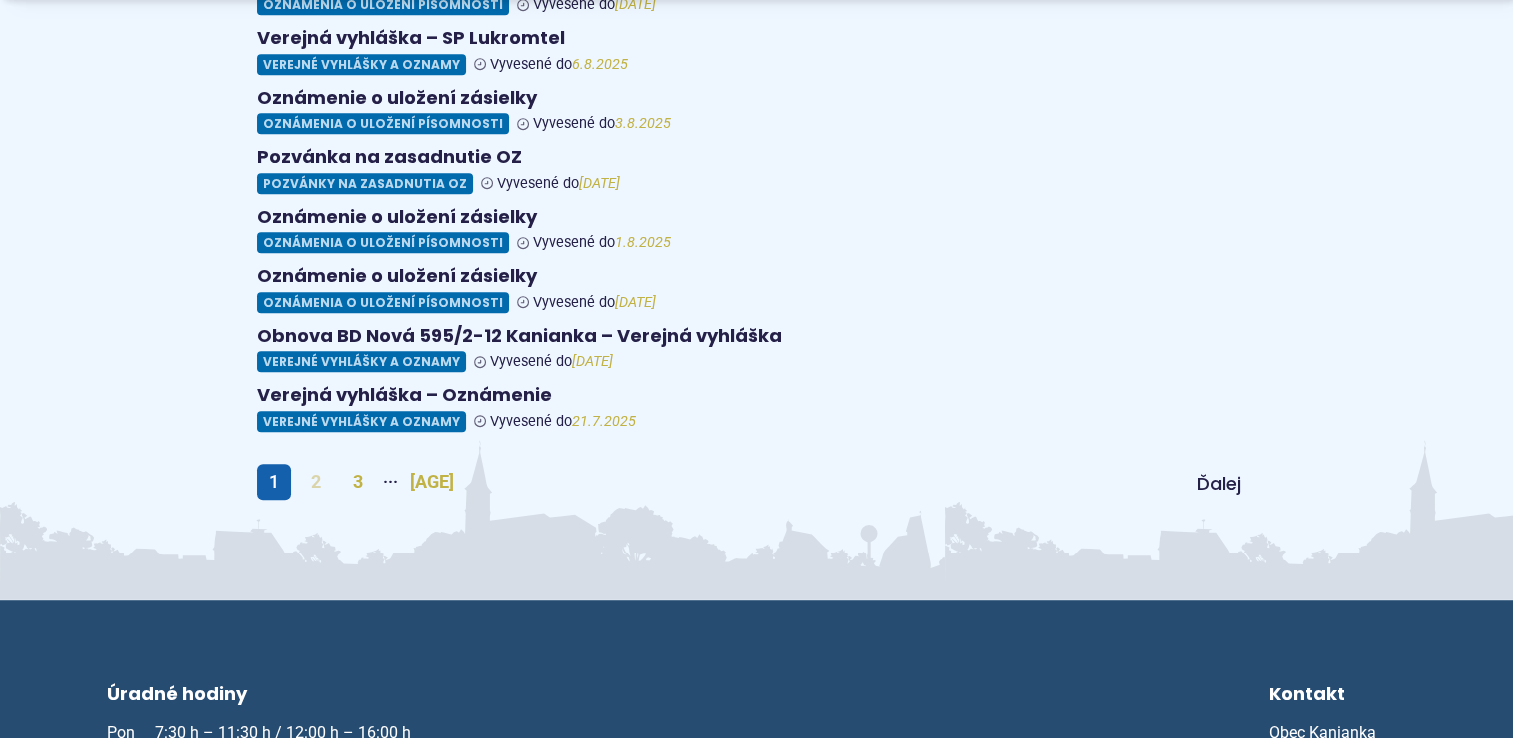 click on "2" at bounding box center (316, 482) 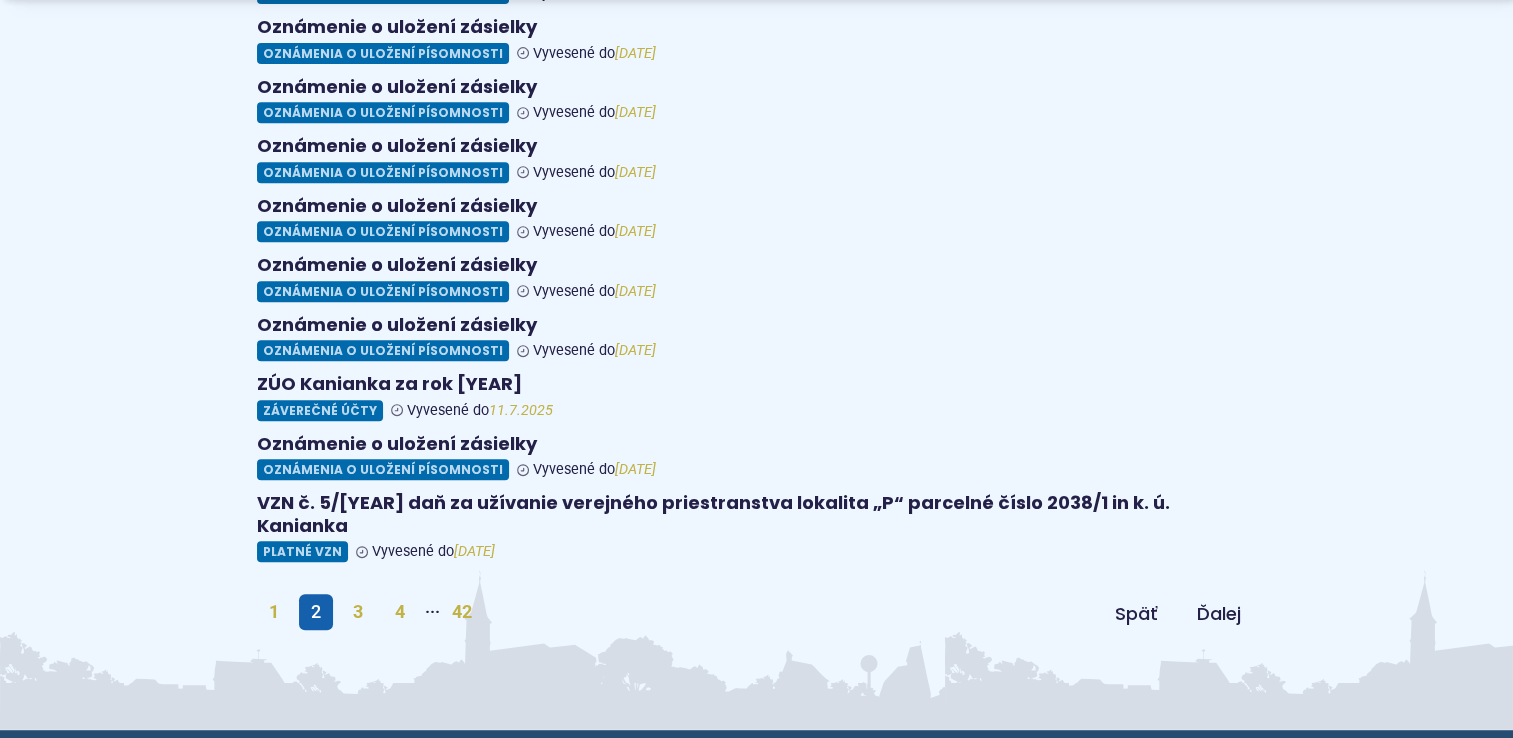 scroll, scrollTop: 900, scrollLeft: 0, axis: vertical 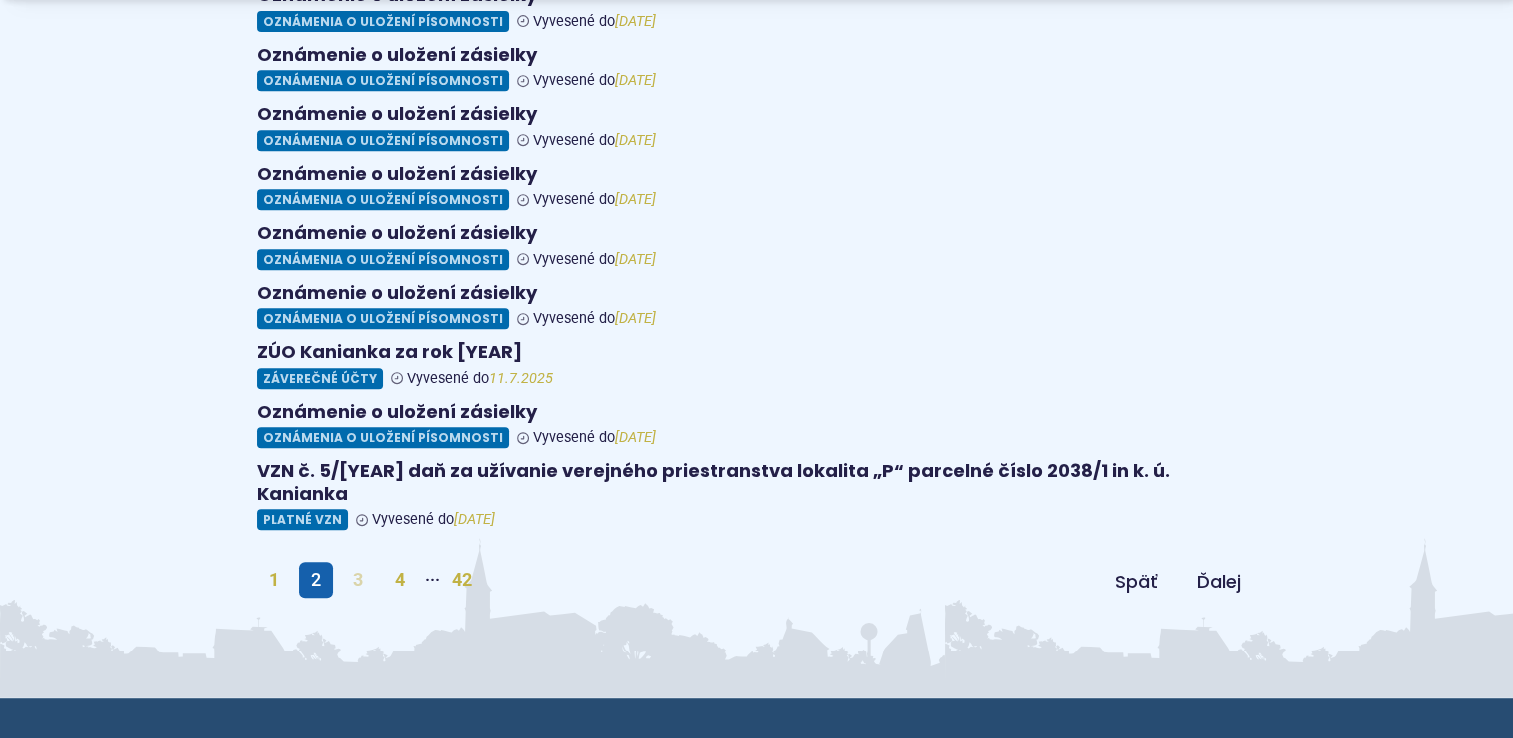 click on "3" at bounding box center [358, 580] 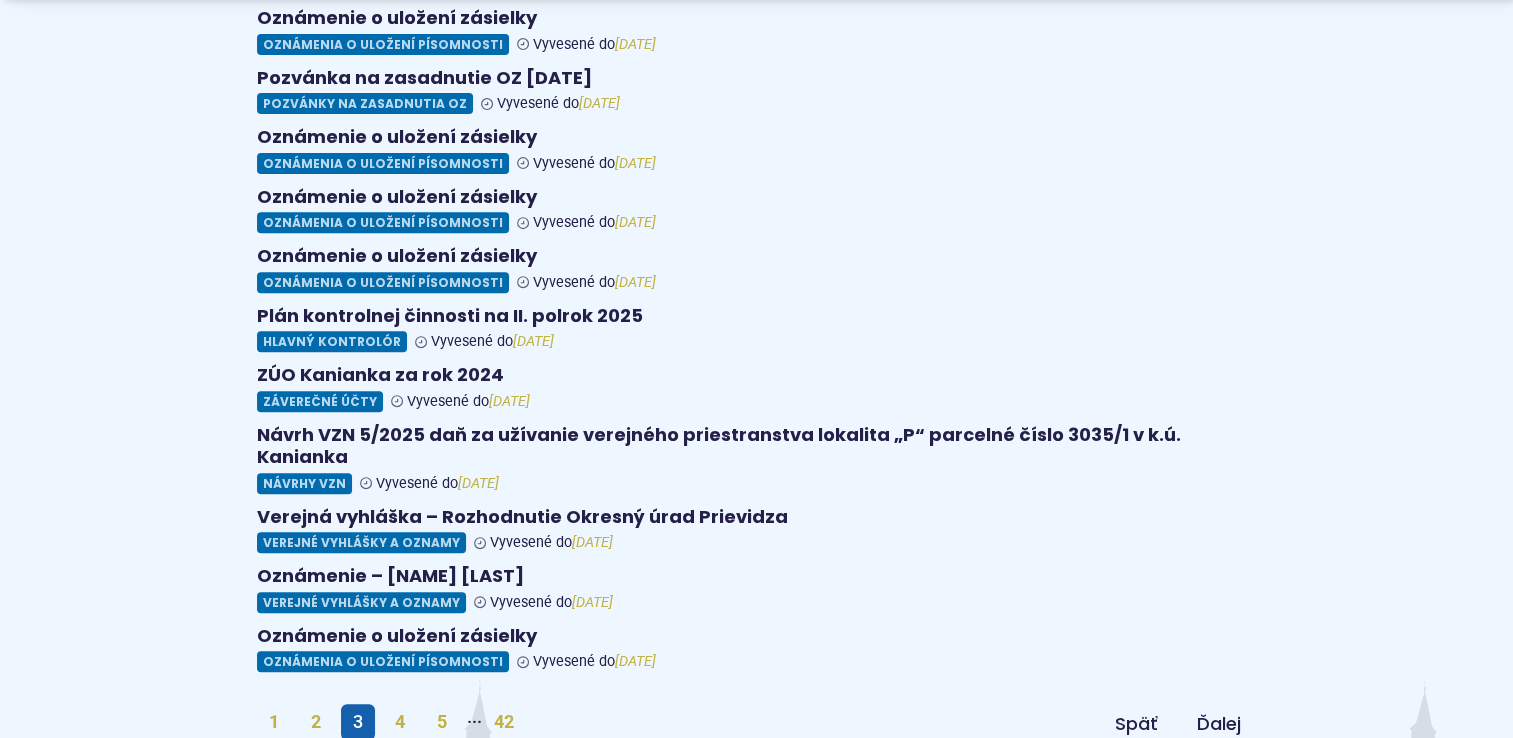 scroll, scrollTop: 1000, scrollLeft: 0, axis: vertical 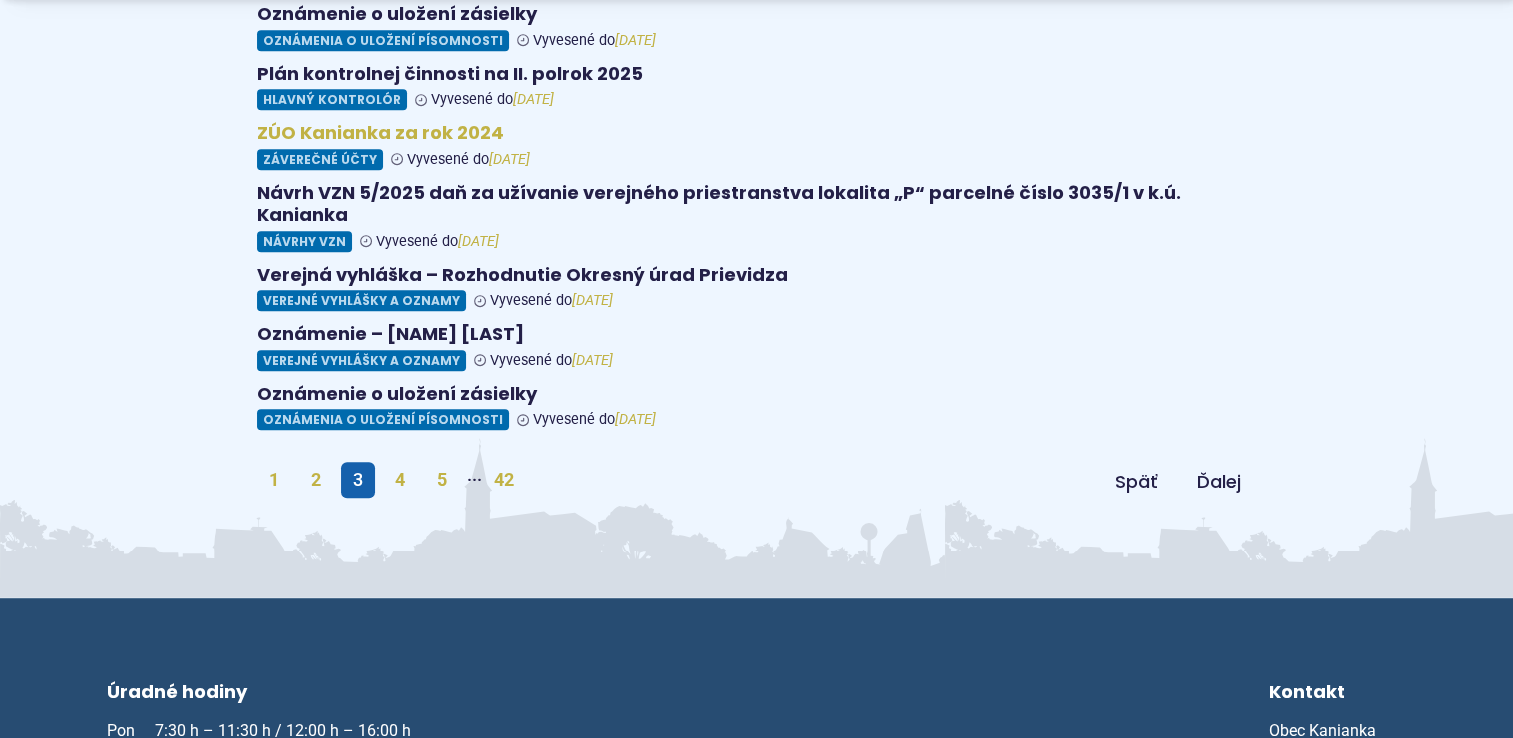 click at bounding box center [757, 146] 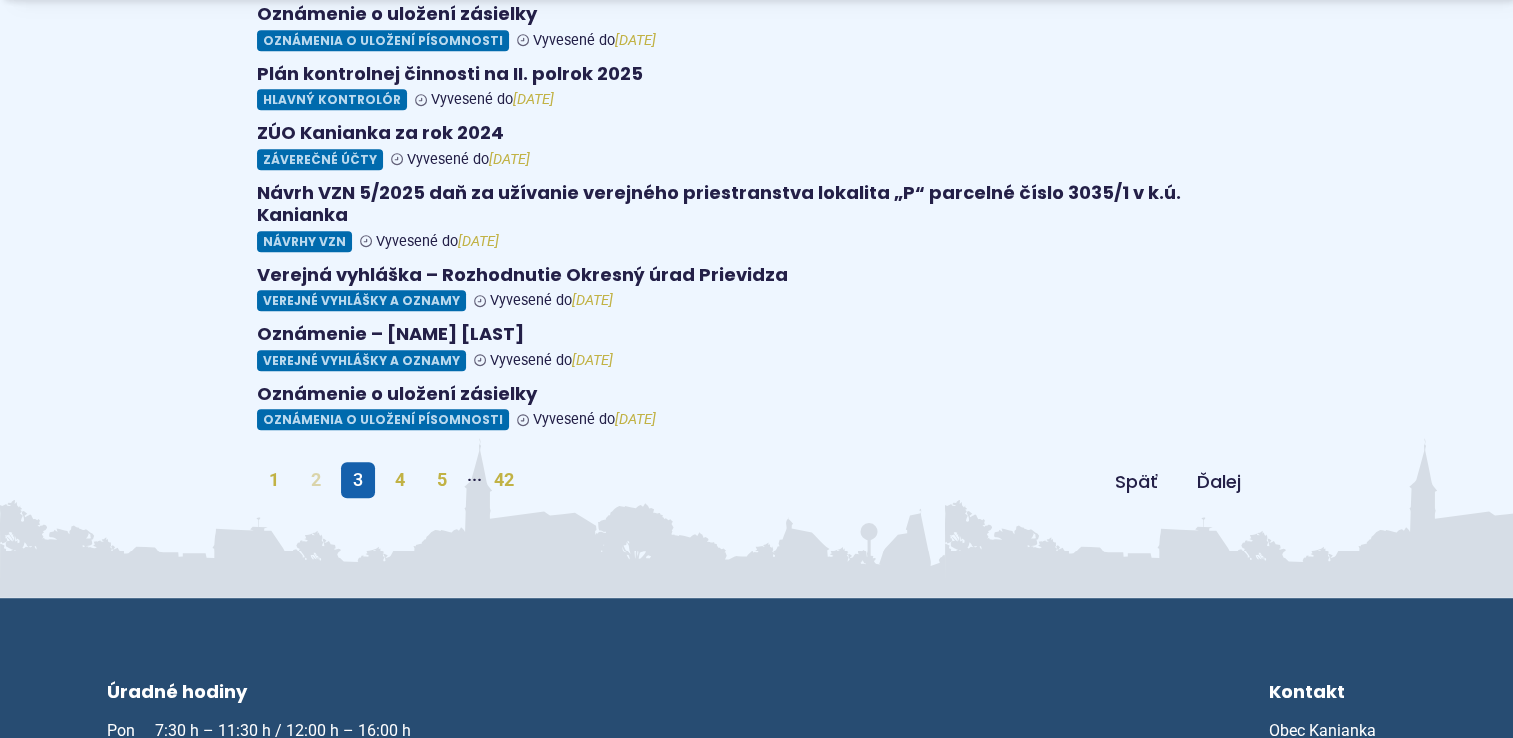 click on "2" at bounding box center [316, 480] 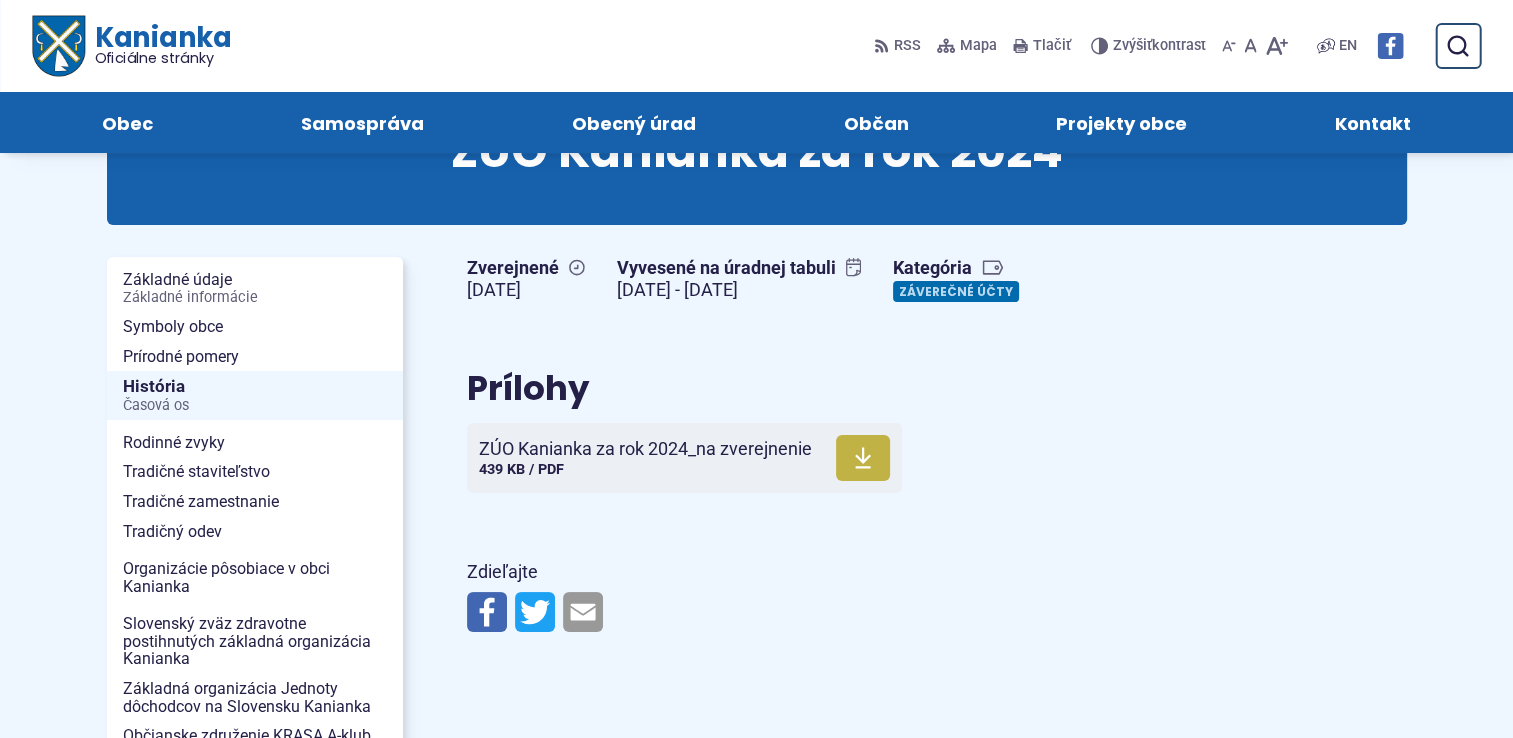 scroll, scrollTop: 100, scrollLeft: 0, axis: vertical 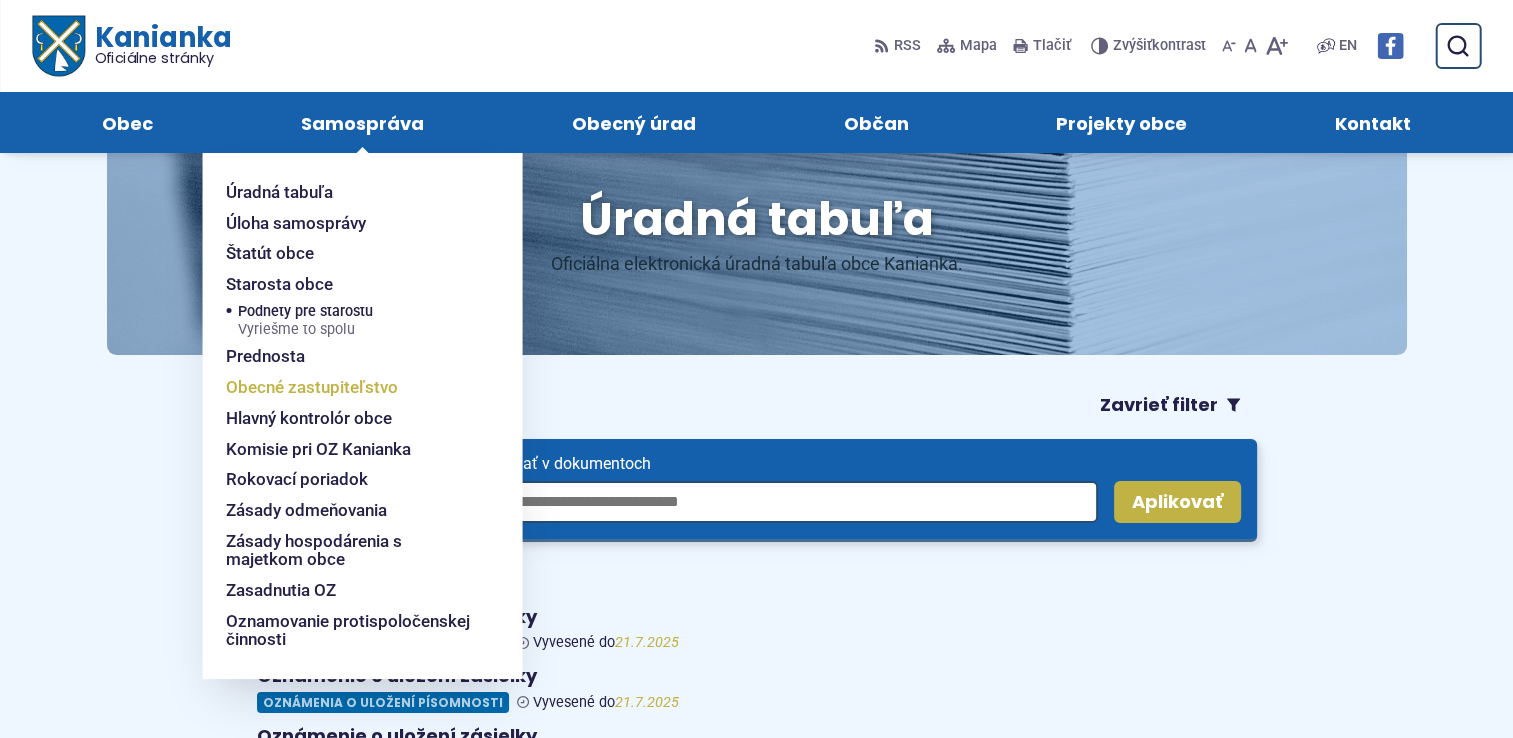 click on "Obecné zastupiteľstvo" at bounding box center [312, 387] 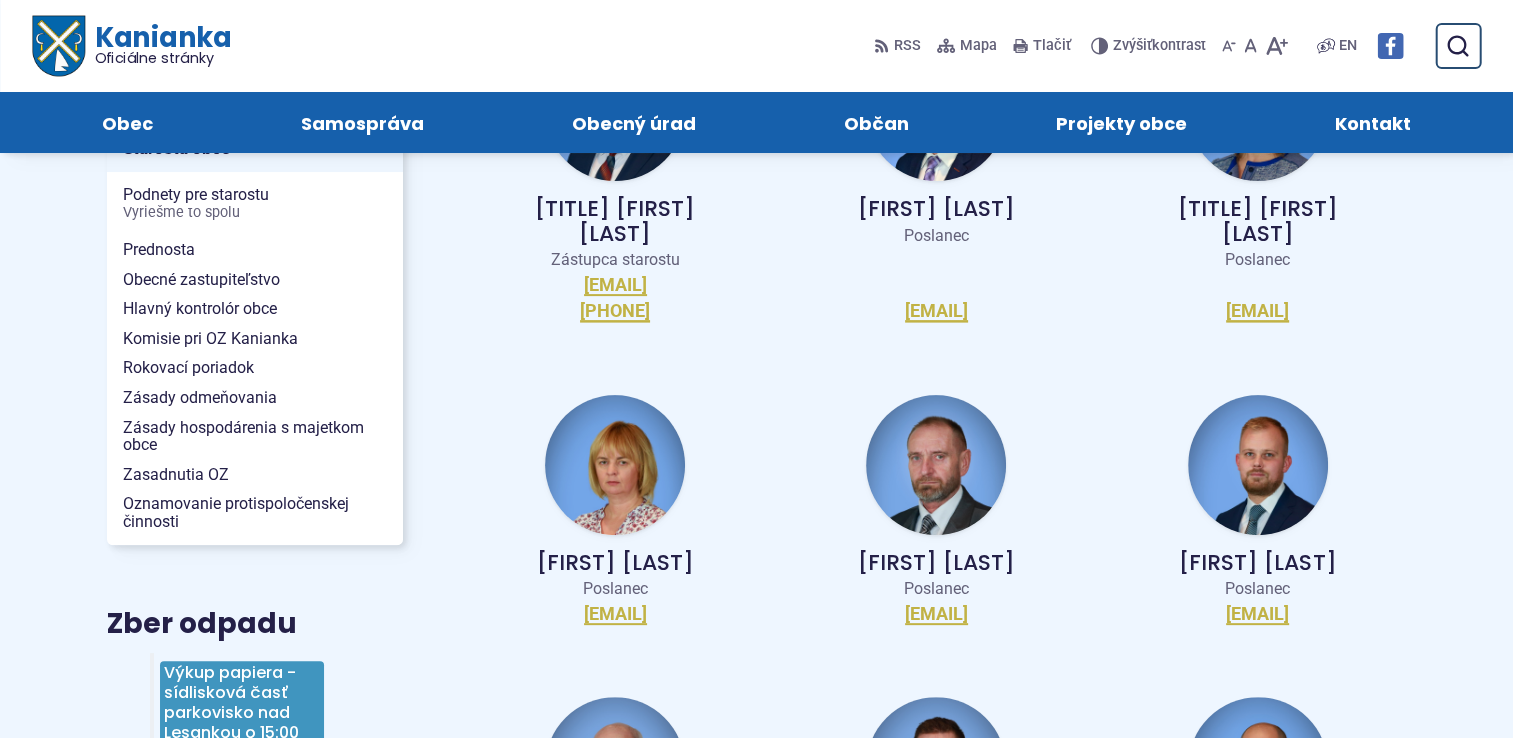 scroll, scrollTop: 0, scrollLeft: 0, axis: both 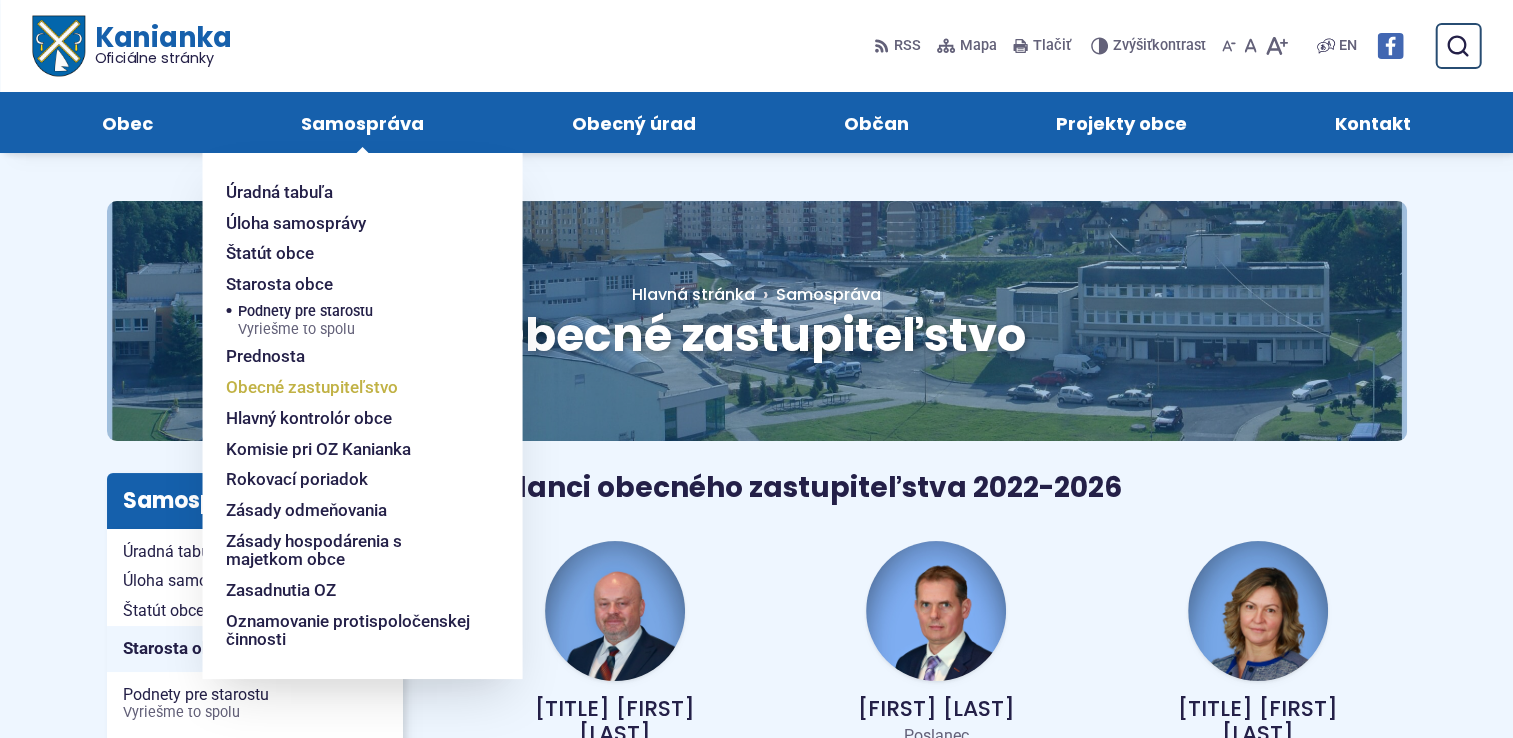 click on "Obecné zastupiteľstvo" at bounding box center [312, 387] 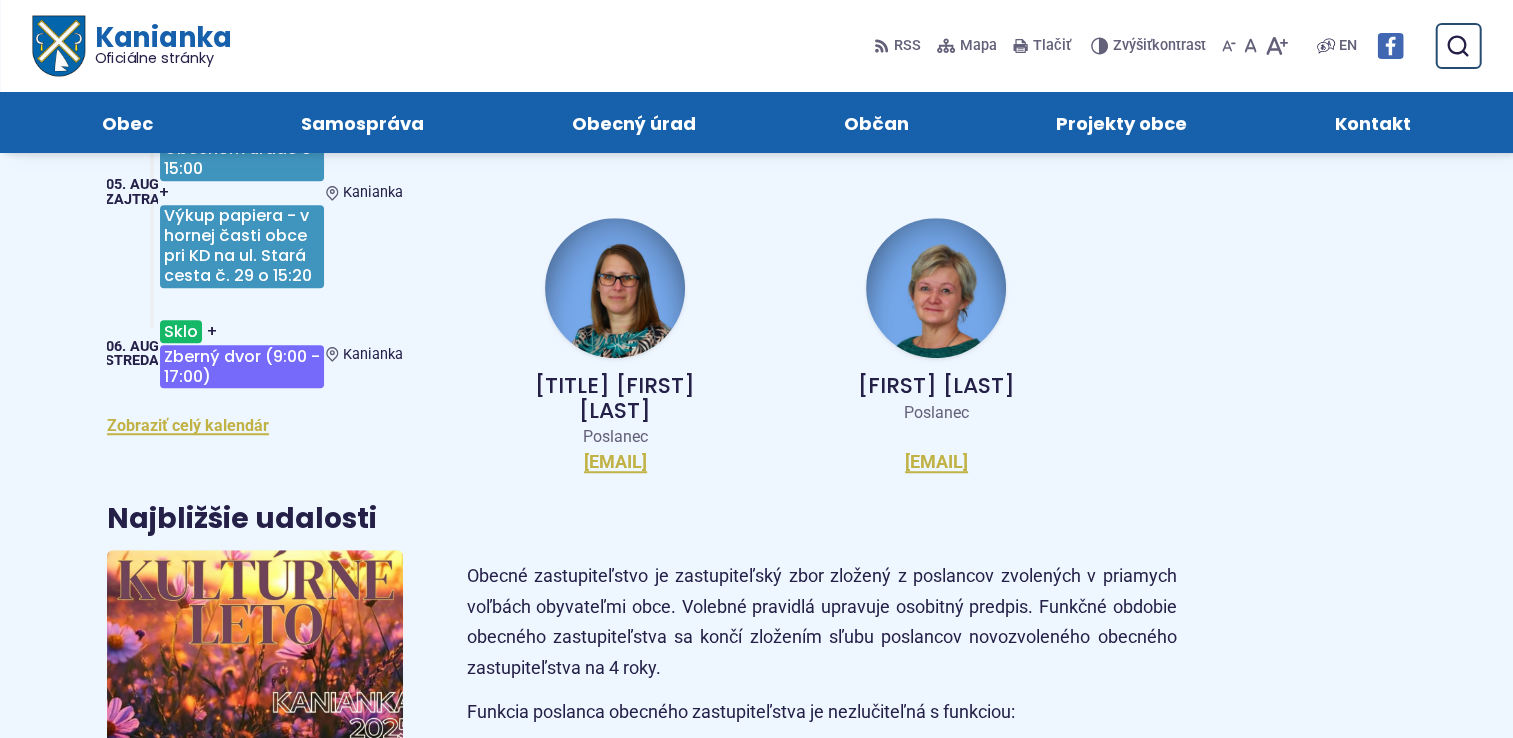scroll, scrollTop: 606, scrollLeft: 0, axis: vertical 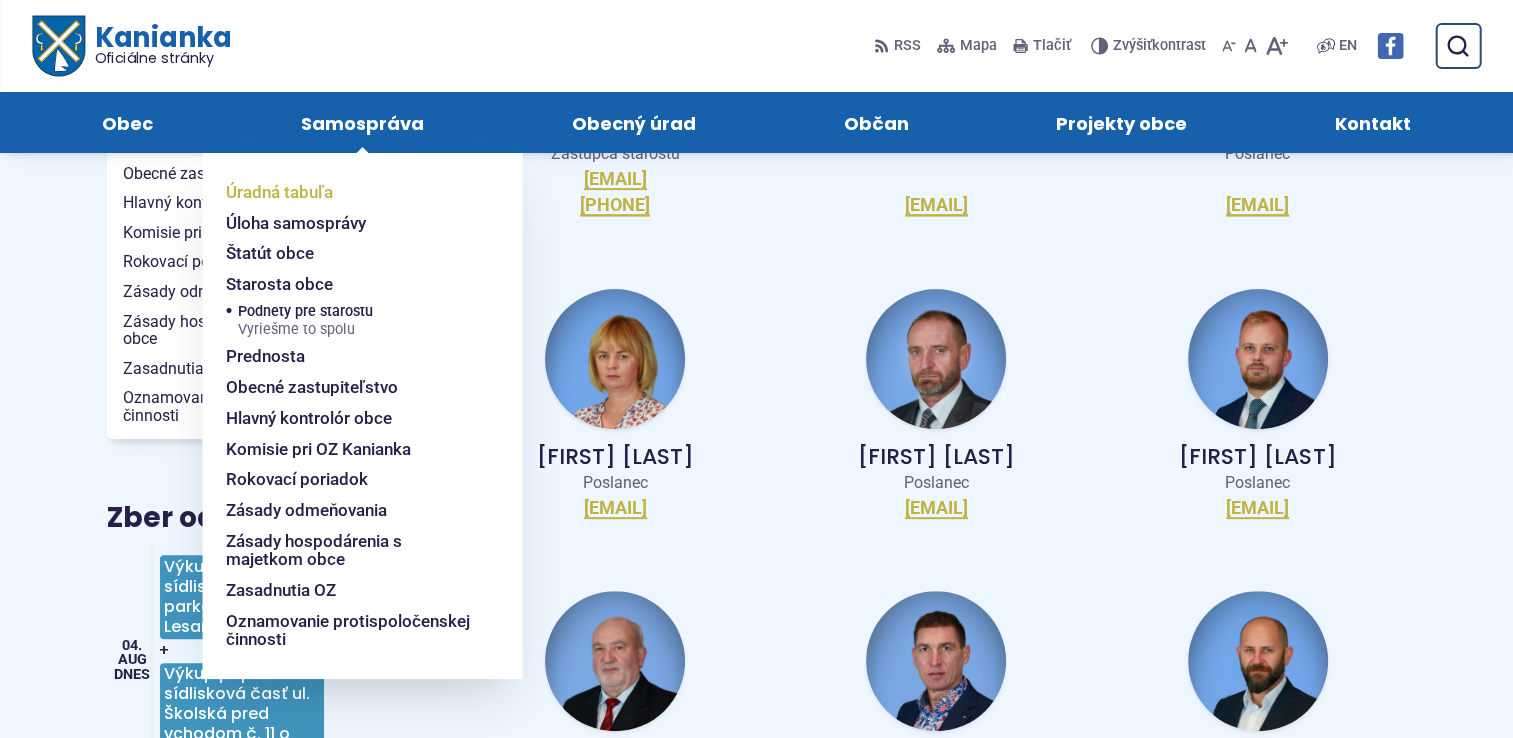 click on "Úradná tabuľa" at bounding box center [279, 192] 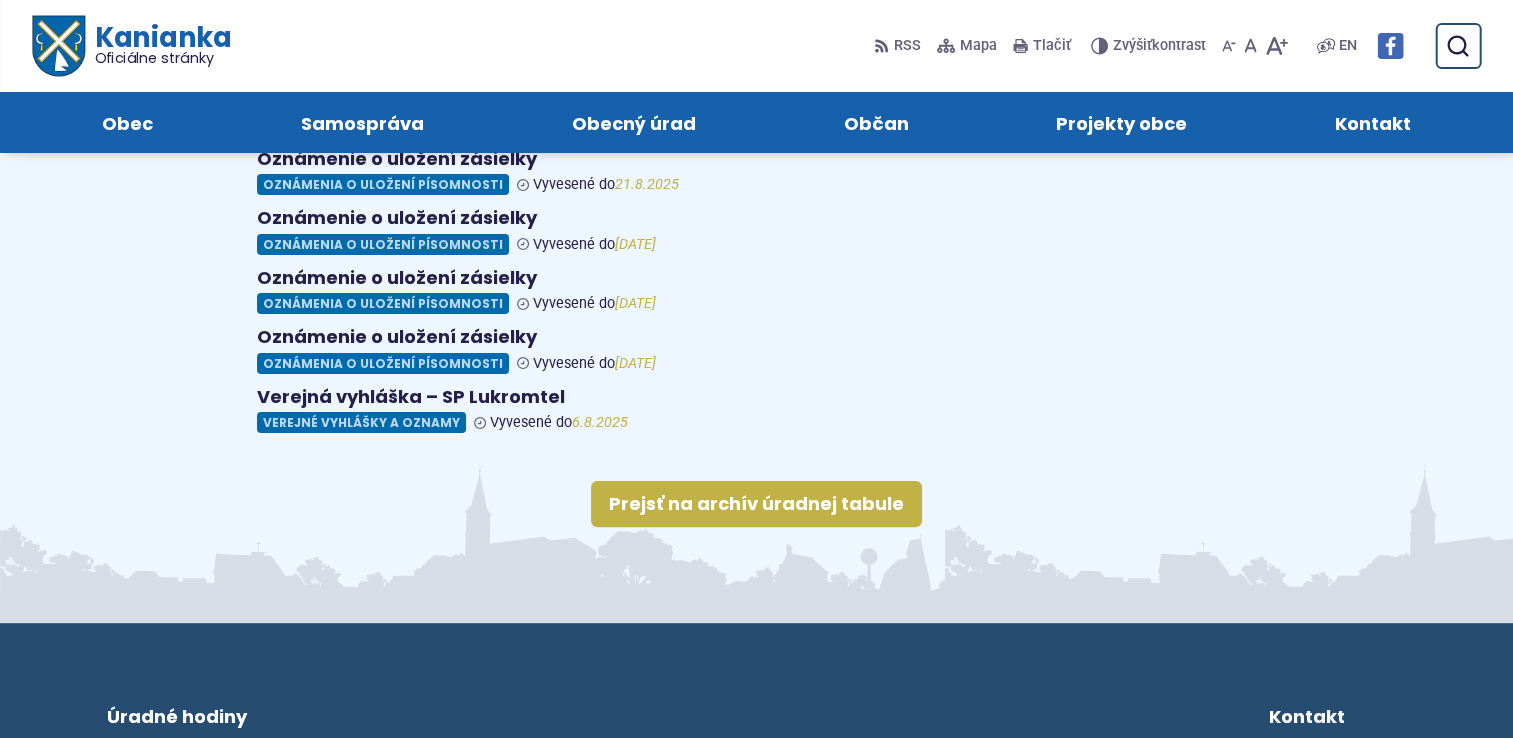scroll, scrollTop: 400, scrollLeft: 0, axis: vertical 